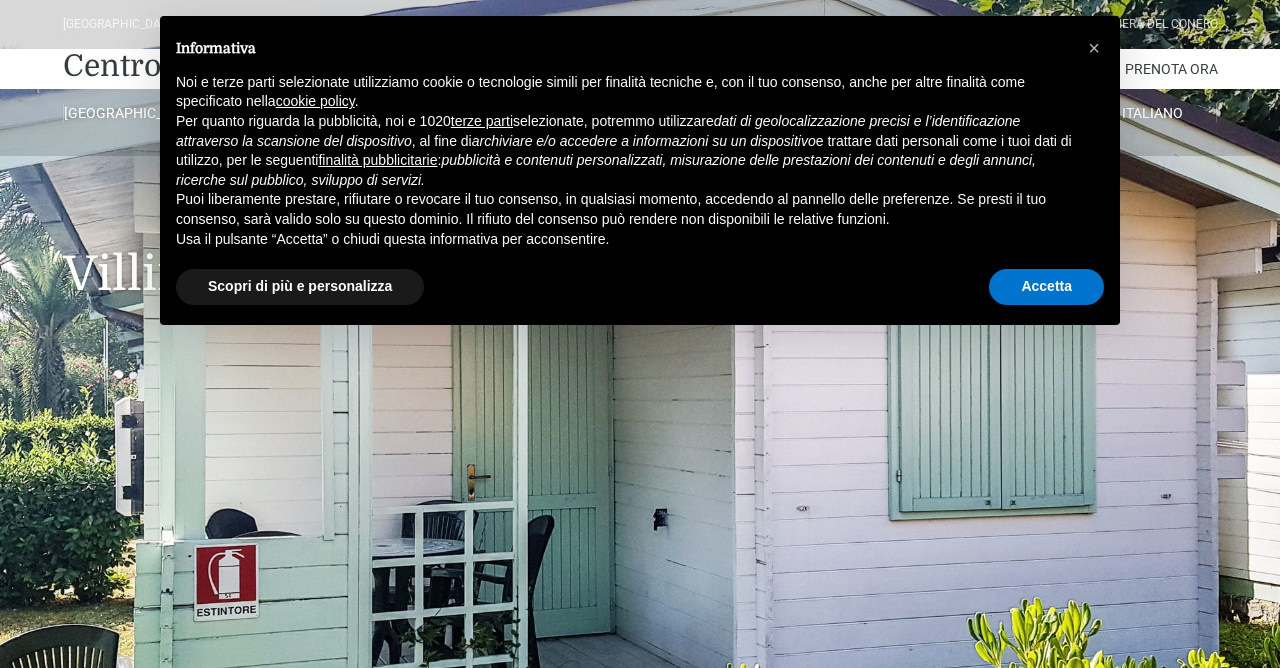 scroll, scrollTop: 0, scrollLeft: 0, axis: both 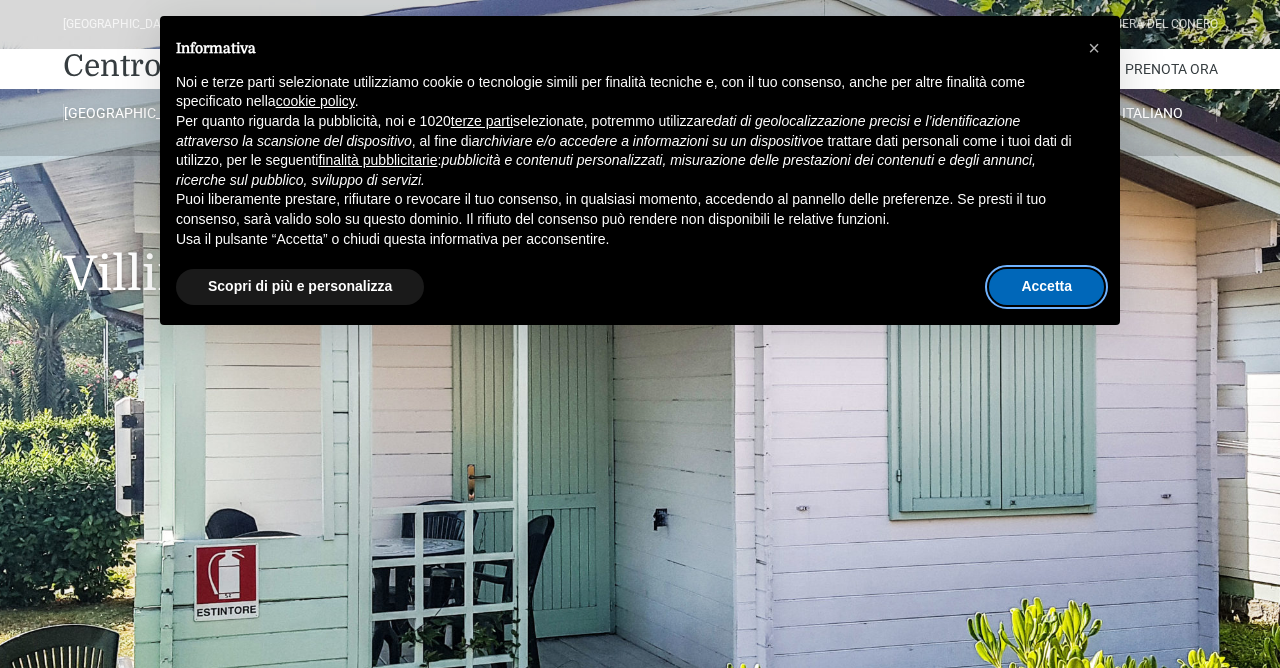 click on "Accetta" at bounding box center [1046, 287] 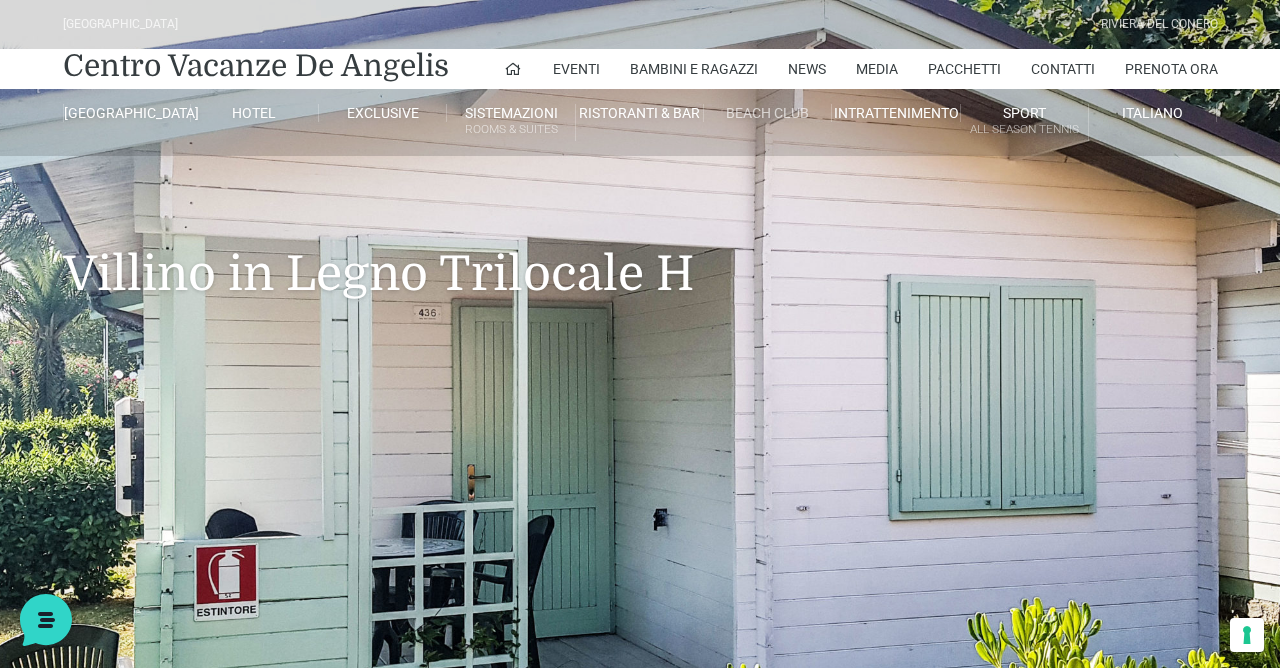scroll, scrollTop: 0, scrollLeft: 0, axis: both 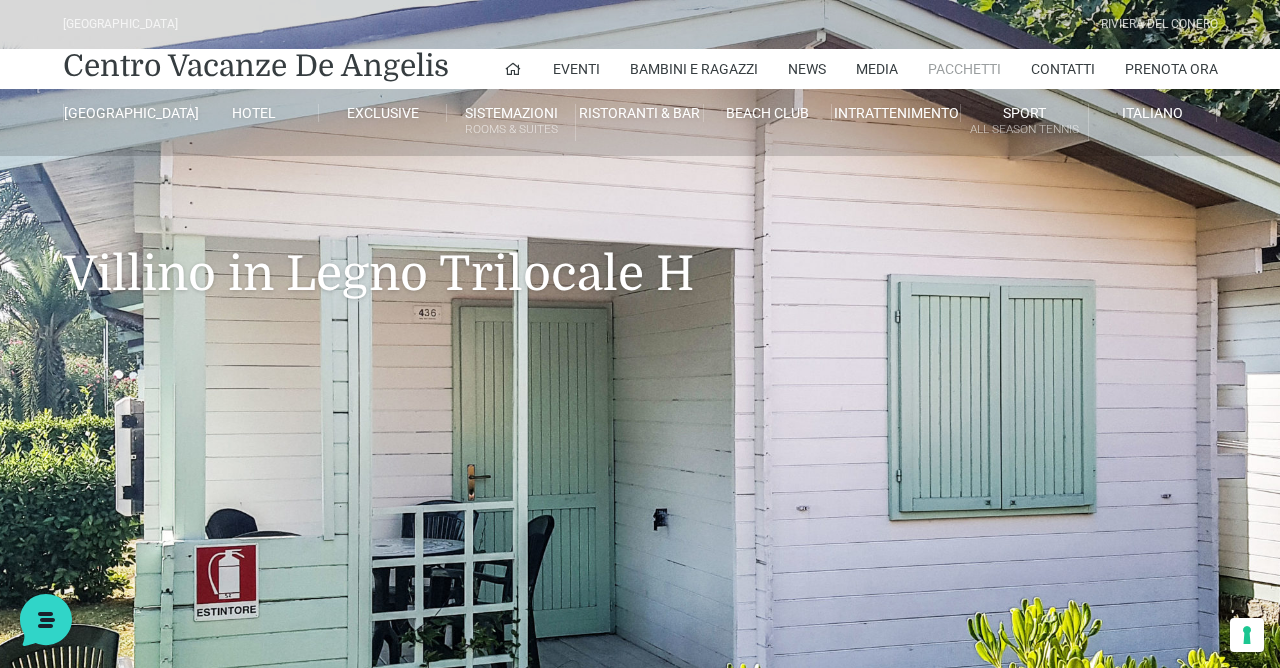 click on "Pacchetti" at bounding box center (964, 69) 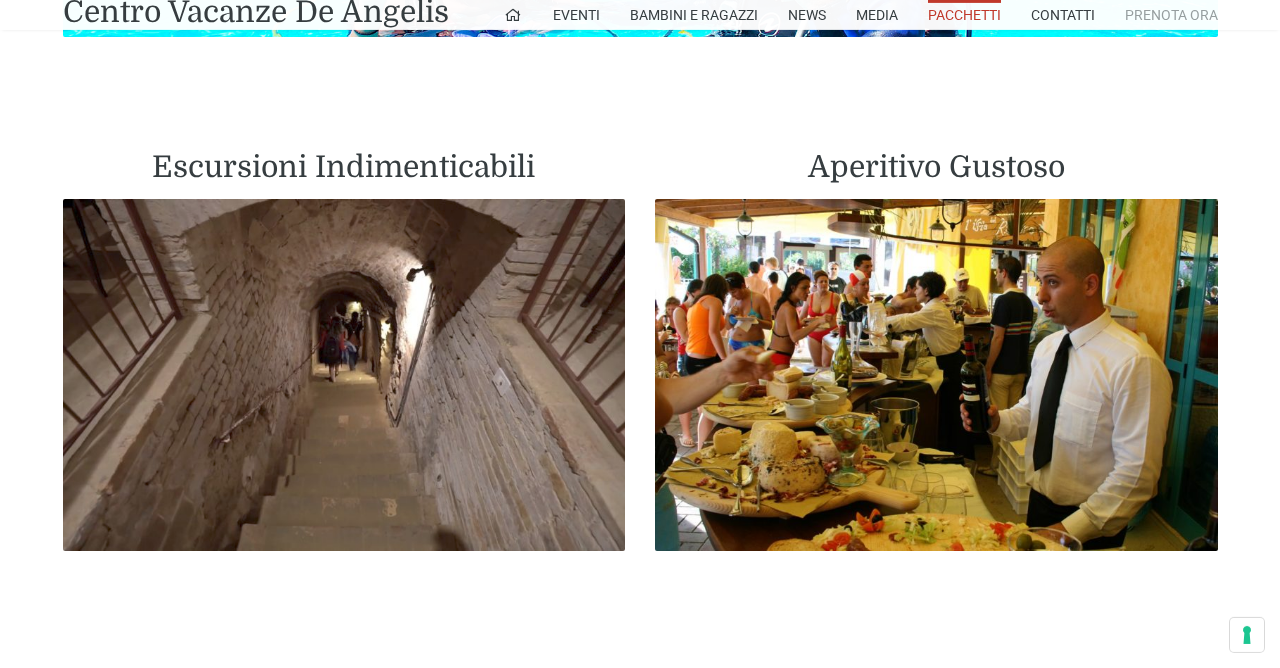 scroll, scrollTop: 3710, scrollLeft: 0, axis: vertical 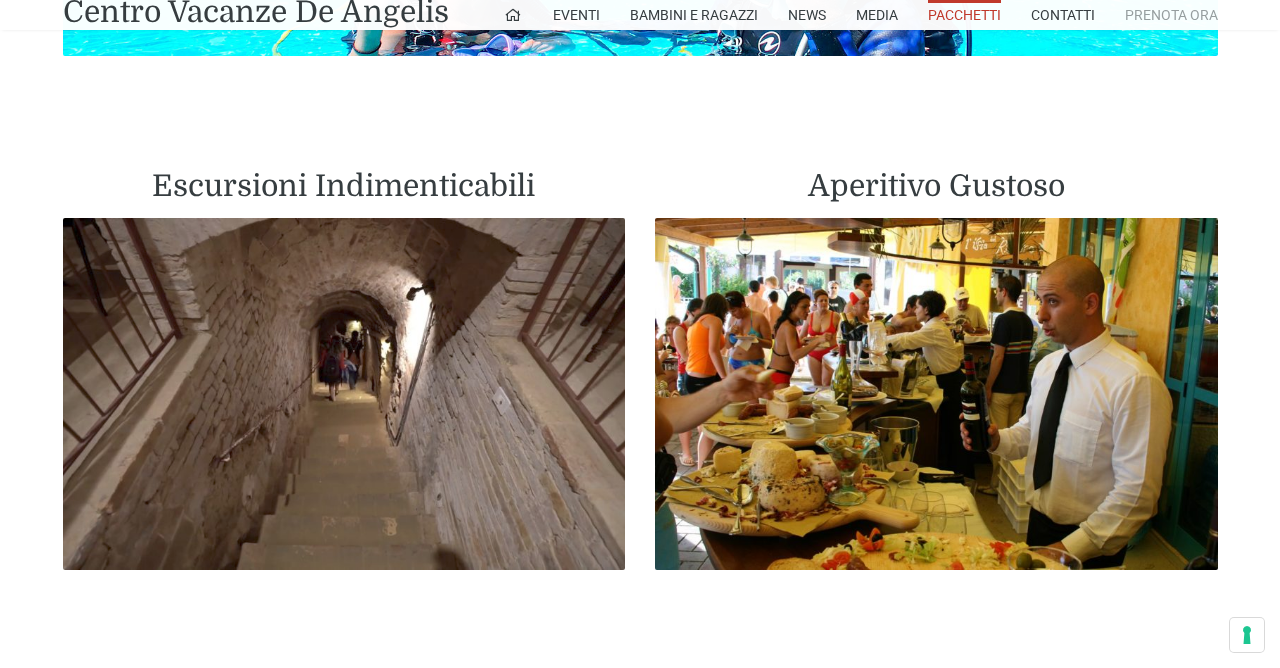click on "Prenota Ora" at bounding box center [1171, 15] 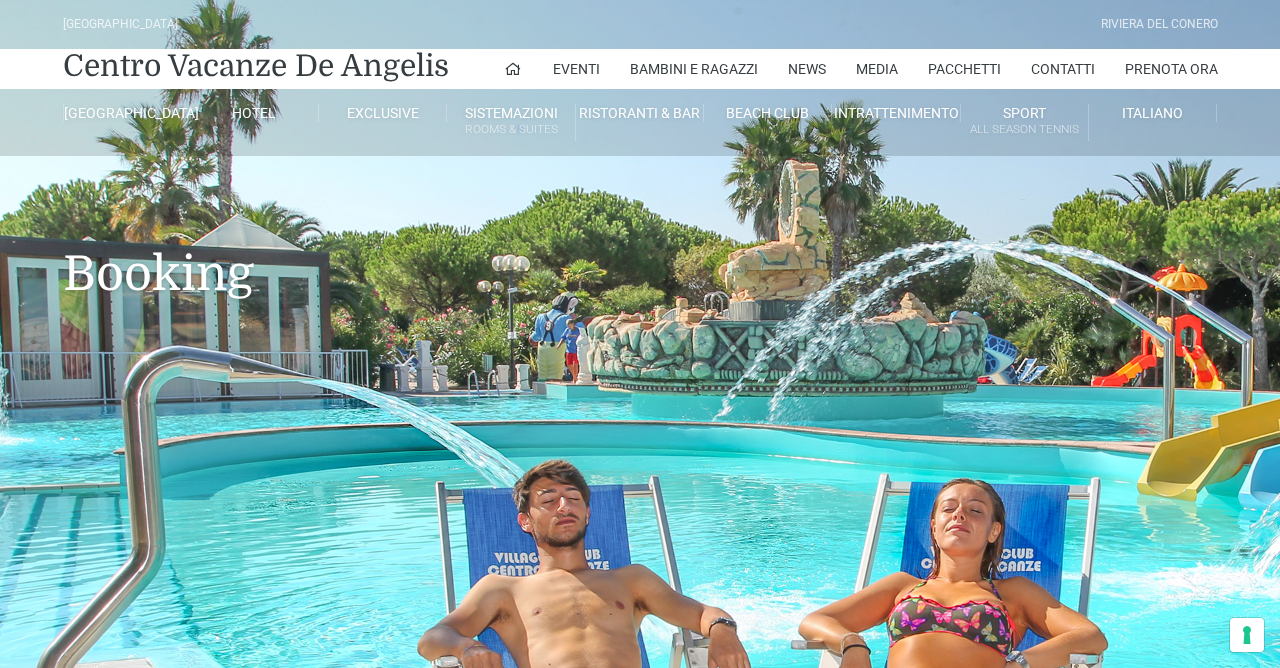 scroll, scrollTop: 0, scrollLeft: 0, axis: both 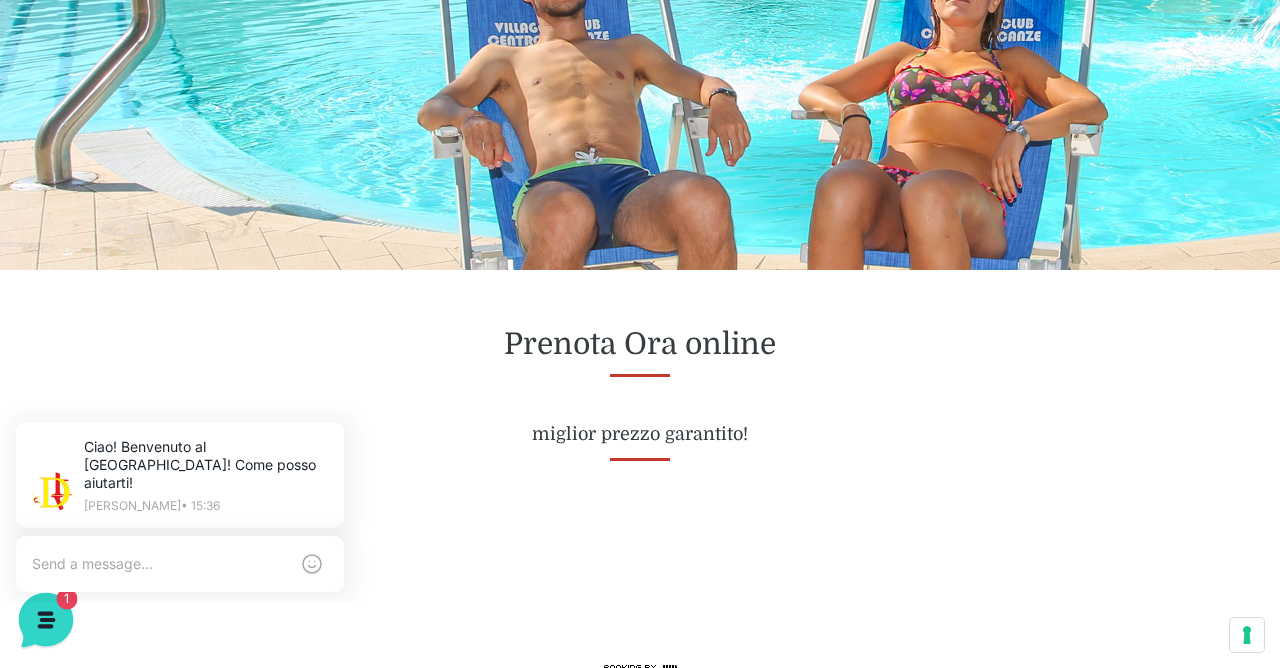 click 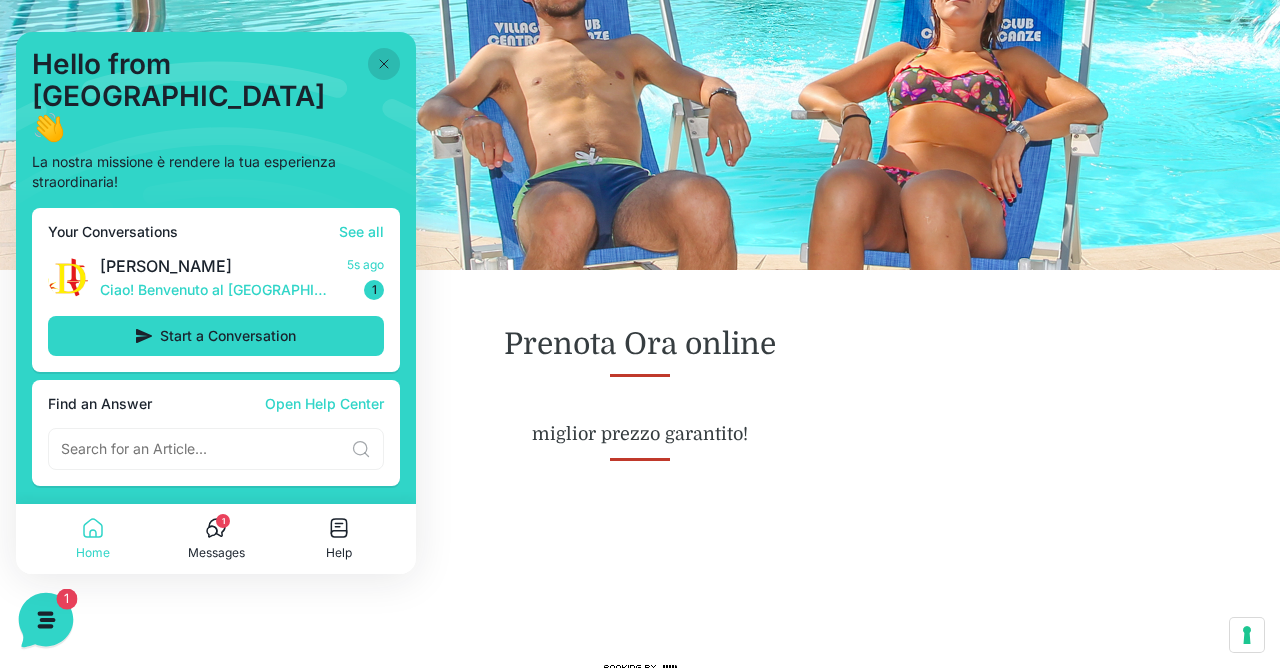 click 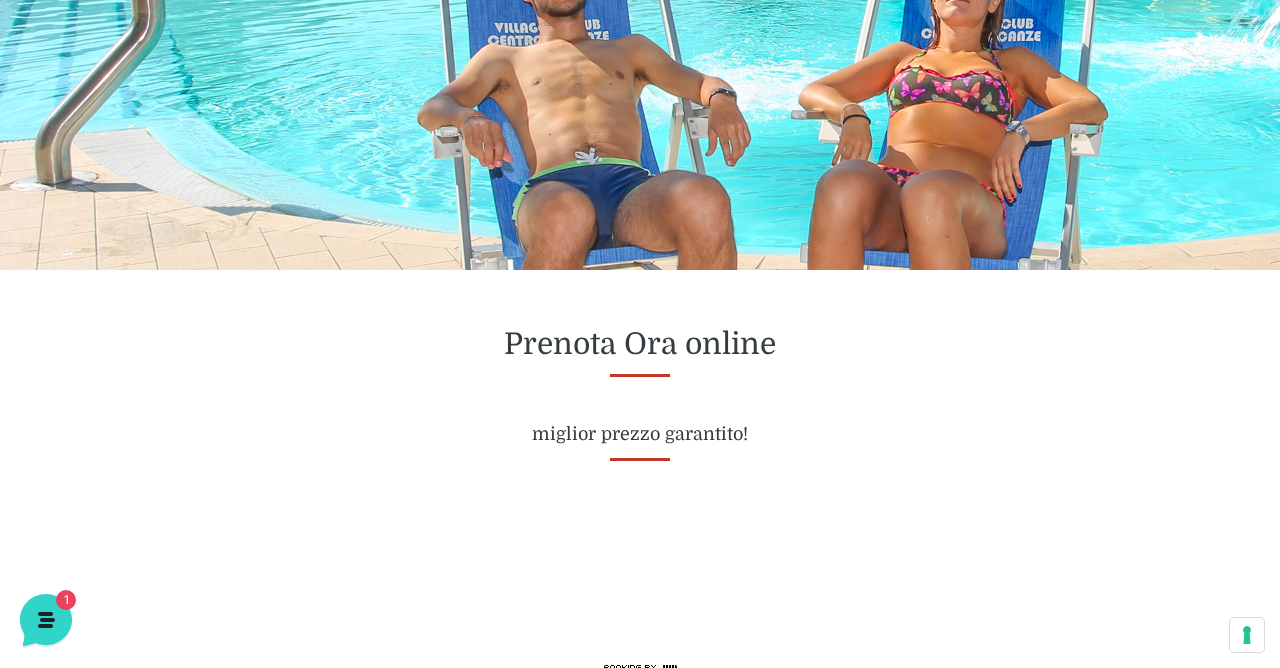 click at bounding box center [180, 592] 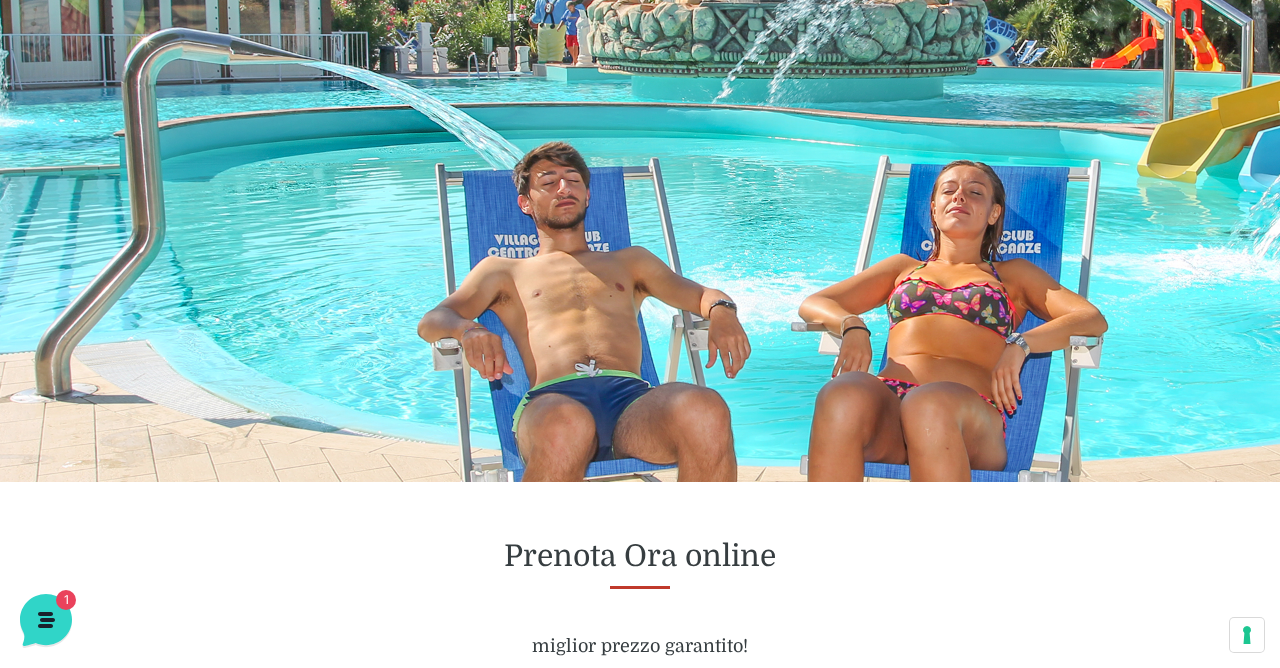 scroll, scrollTop: 0, scrollLeft: 0, axis: both 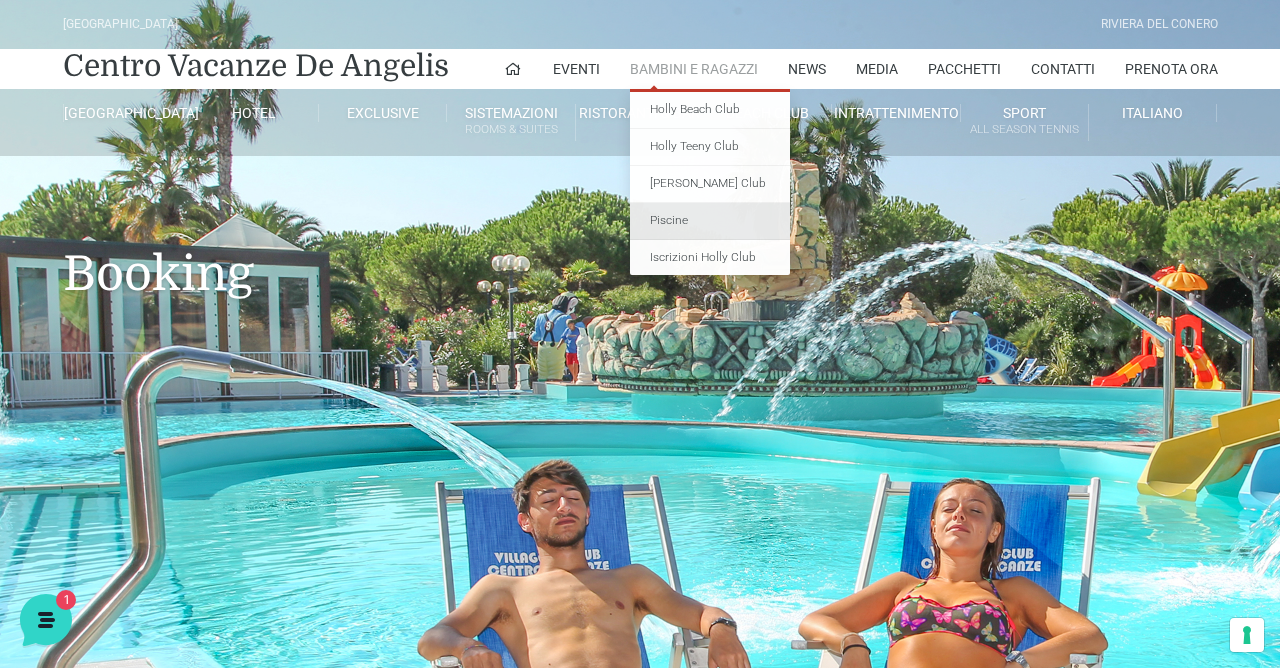click on "Piscine" at bounding box center (710, 221) 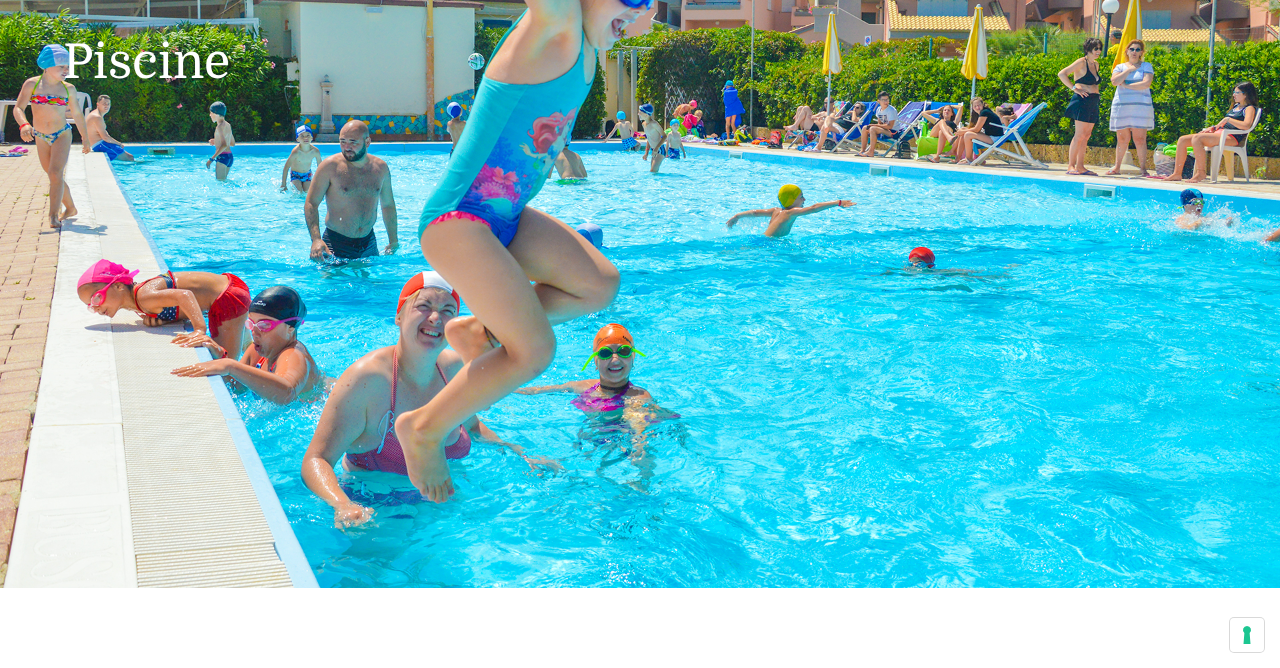 scroll, scrollTop: 318, scrollLeft: 0, axis: vertical 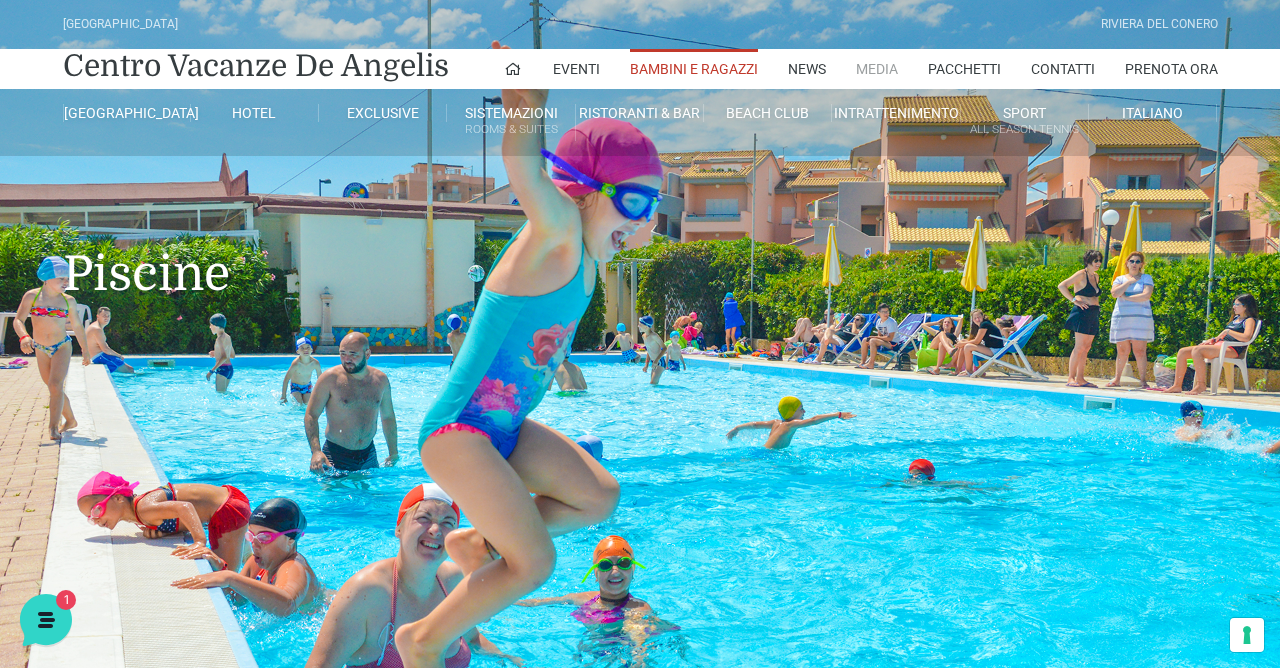 click on "Media" at bounding box center [877, 69] 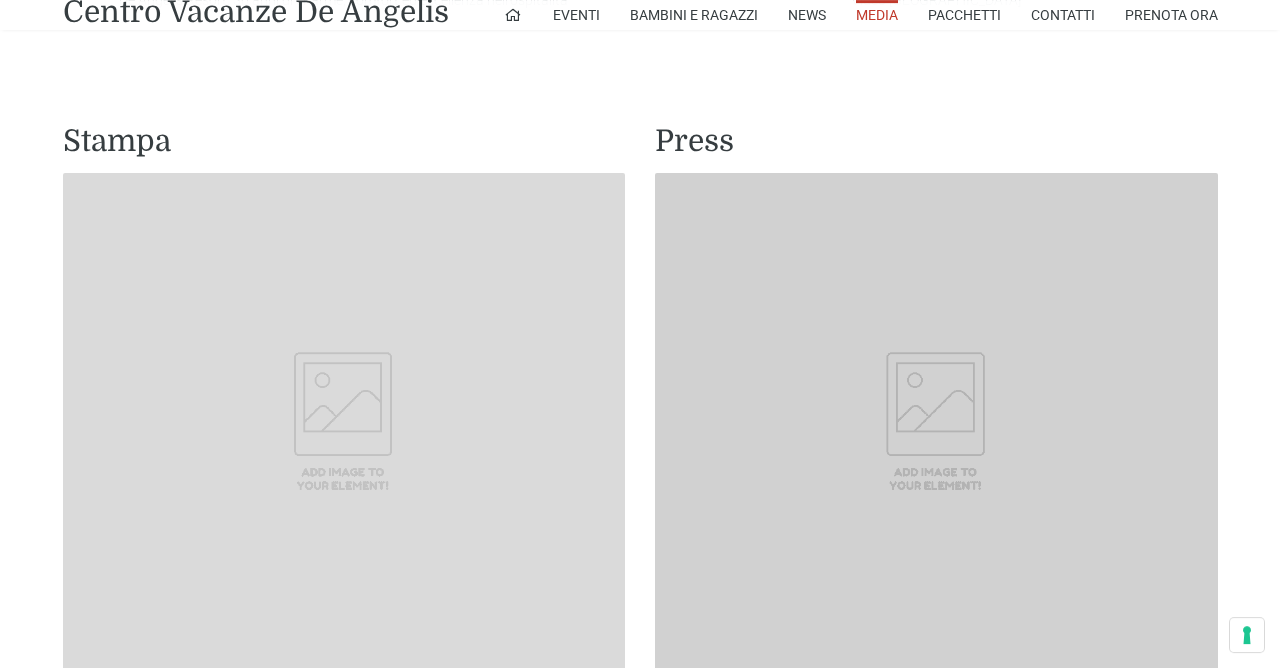 scroll, scrollTop: 1590, scrollLeft: 0, axis: vertical 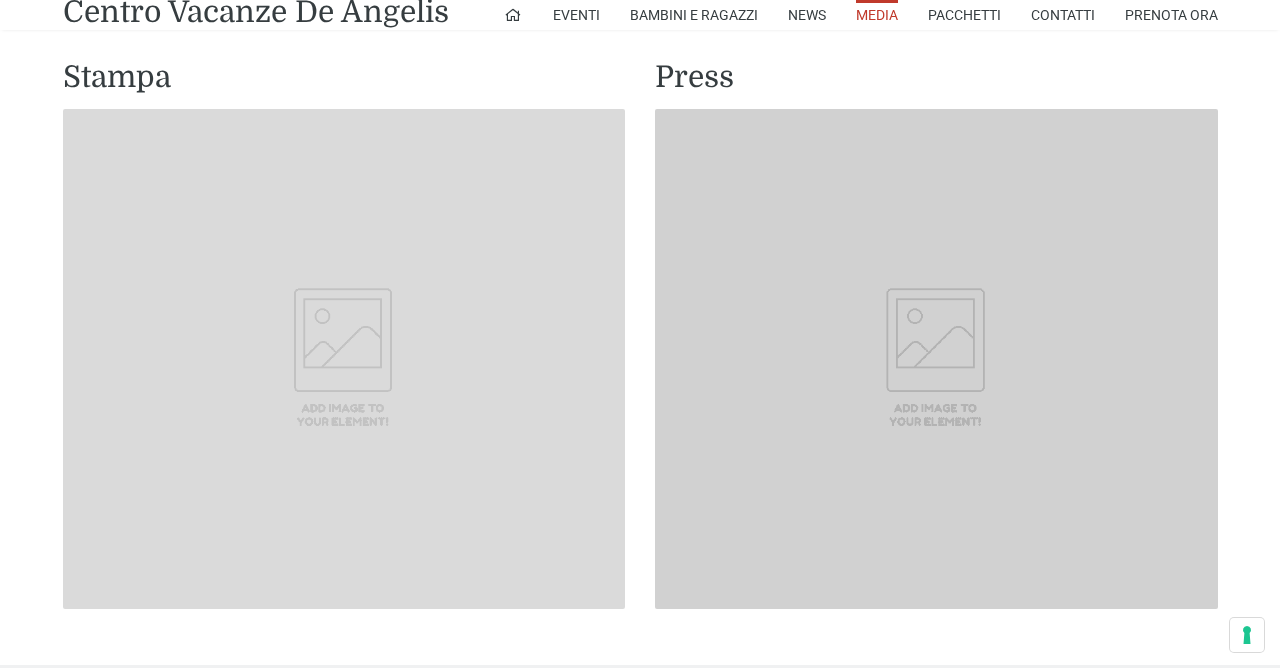 click at bounding box center [344, 359] 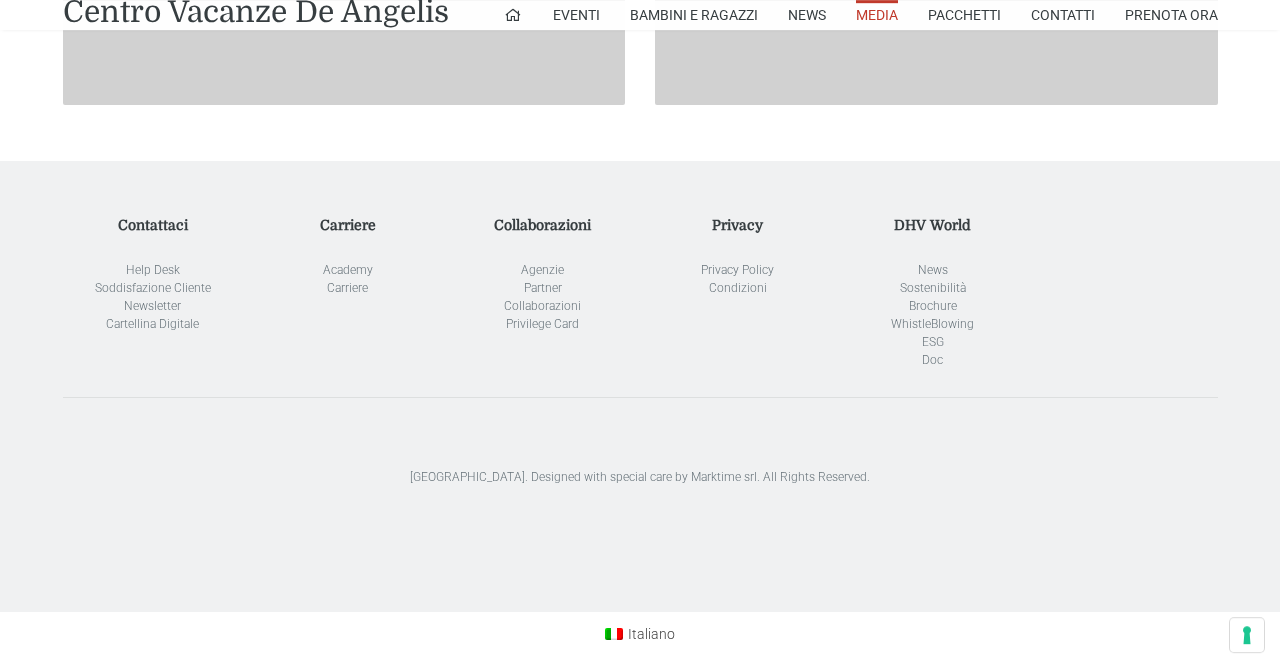 scroll, scrollTop: 2111, scrollLeft: 0, axis: vertical 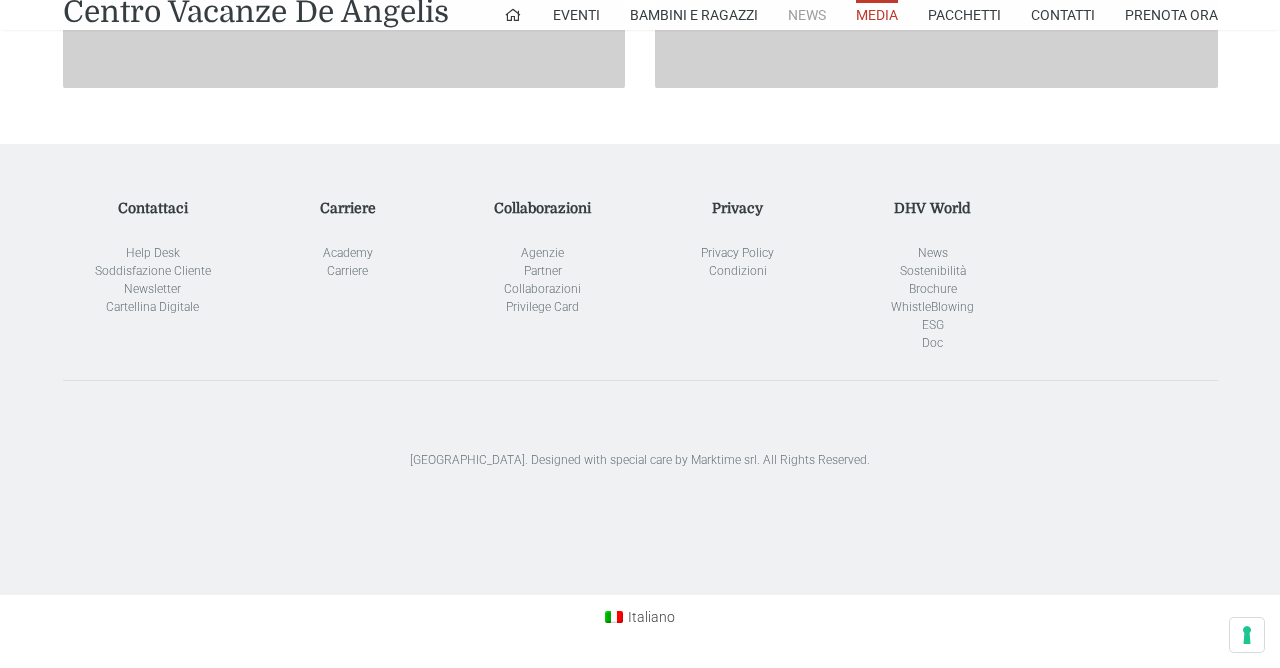 click on "News" at bounding box center [807, 15] 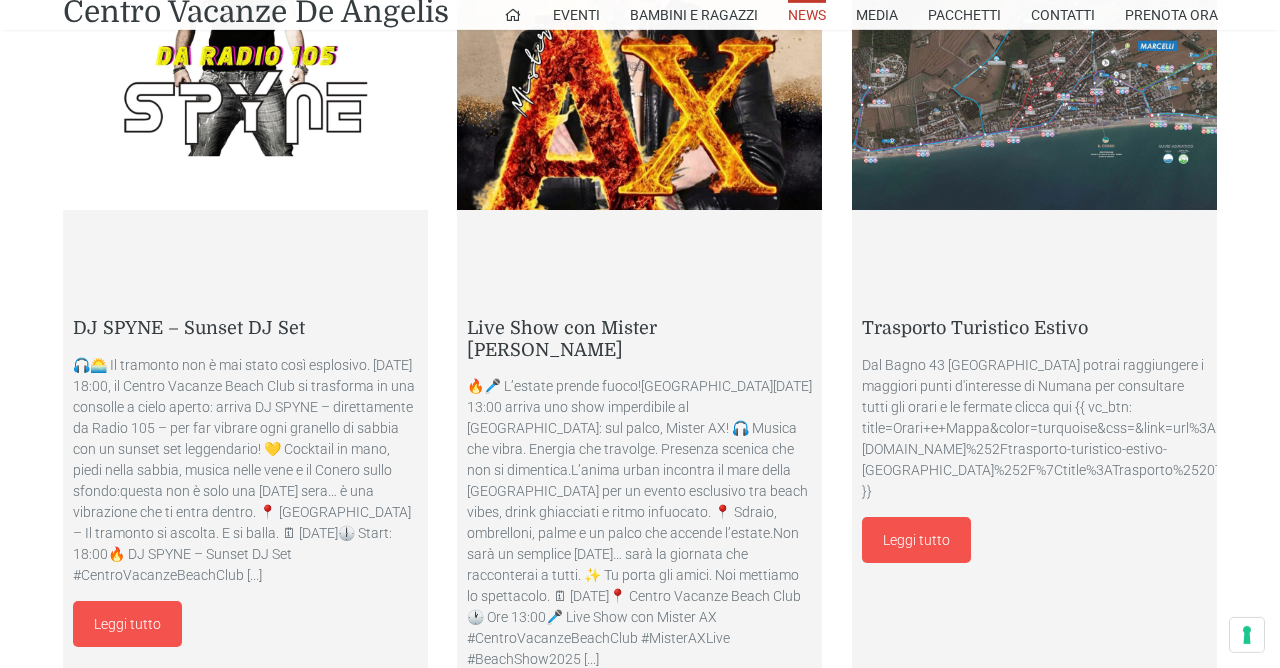 scroll, scrollTop: 1378, scrollLeft: 0, axis: vertical 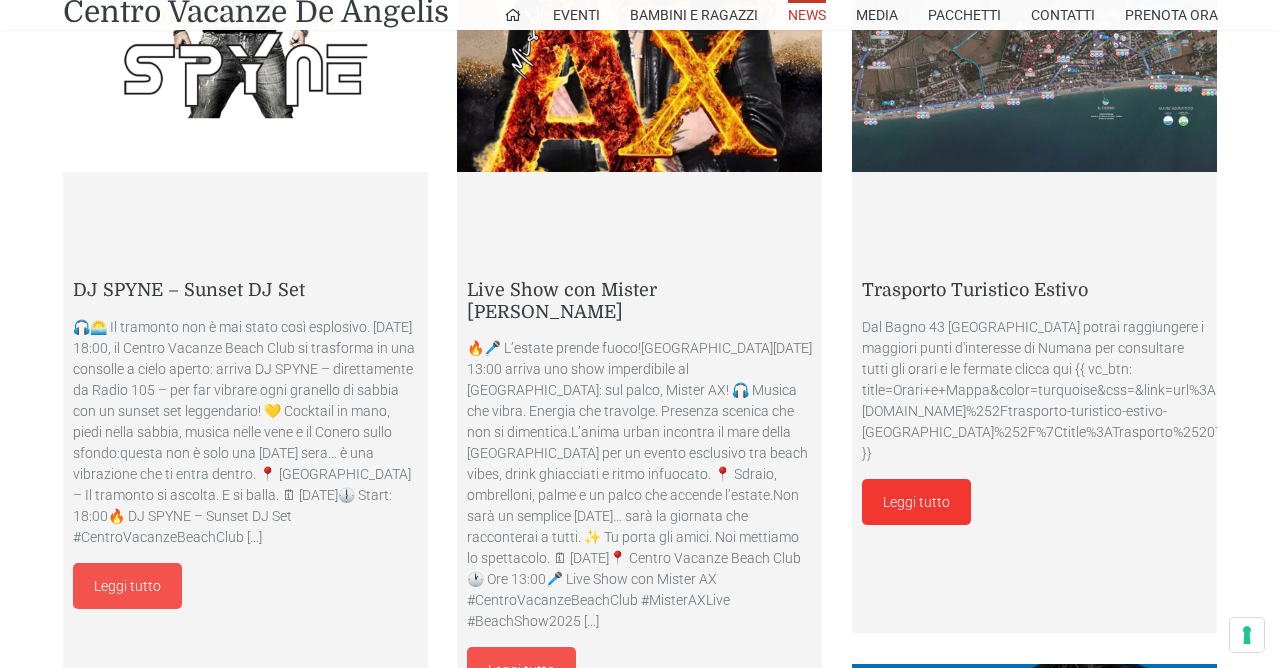 click on "Leggi tutto" at bounding box center [916, 502] 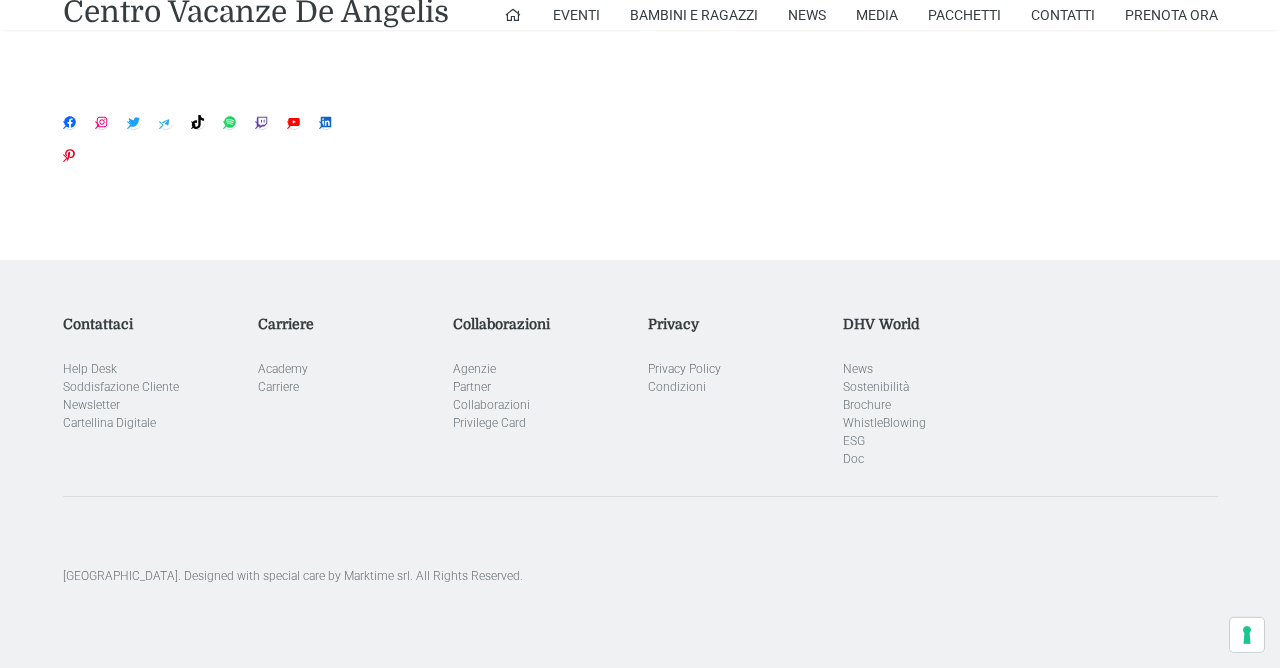 scroll, scrollTop: 2241, scrollLeft: 0, axis: vertical 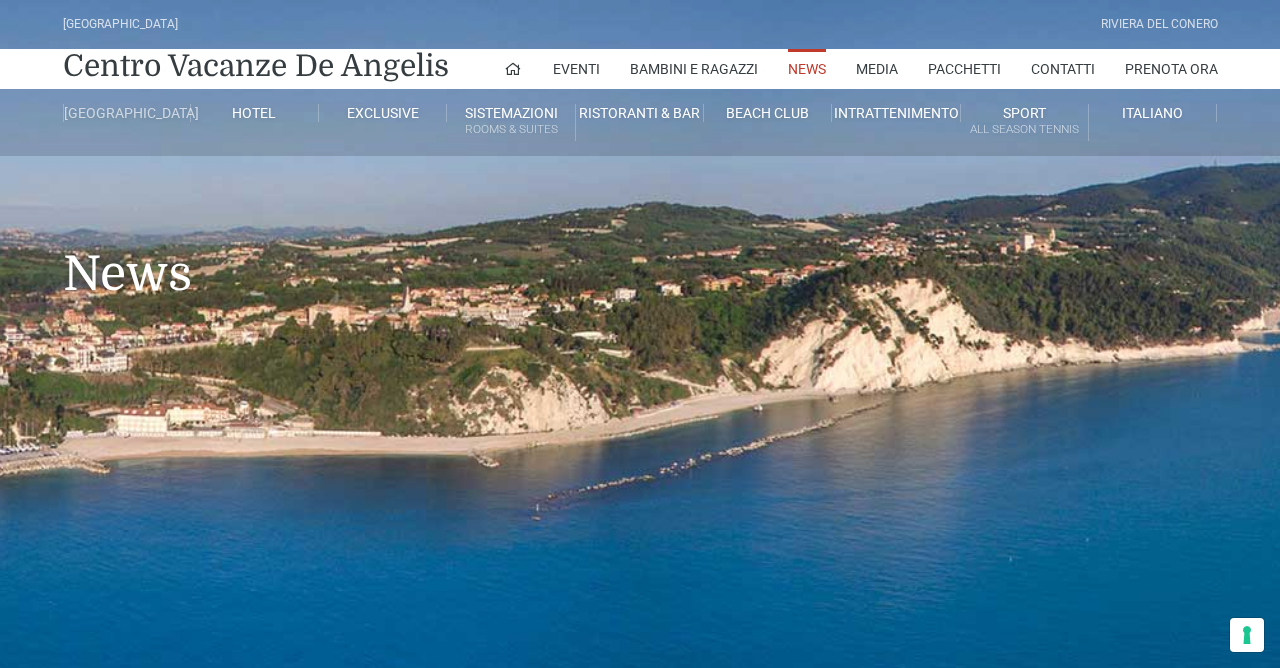 click on "[GEOGRAPHIC_DATA]" at bounding box center (127, 113) 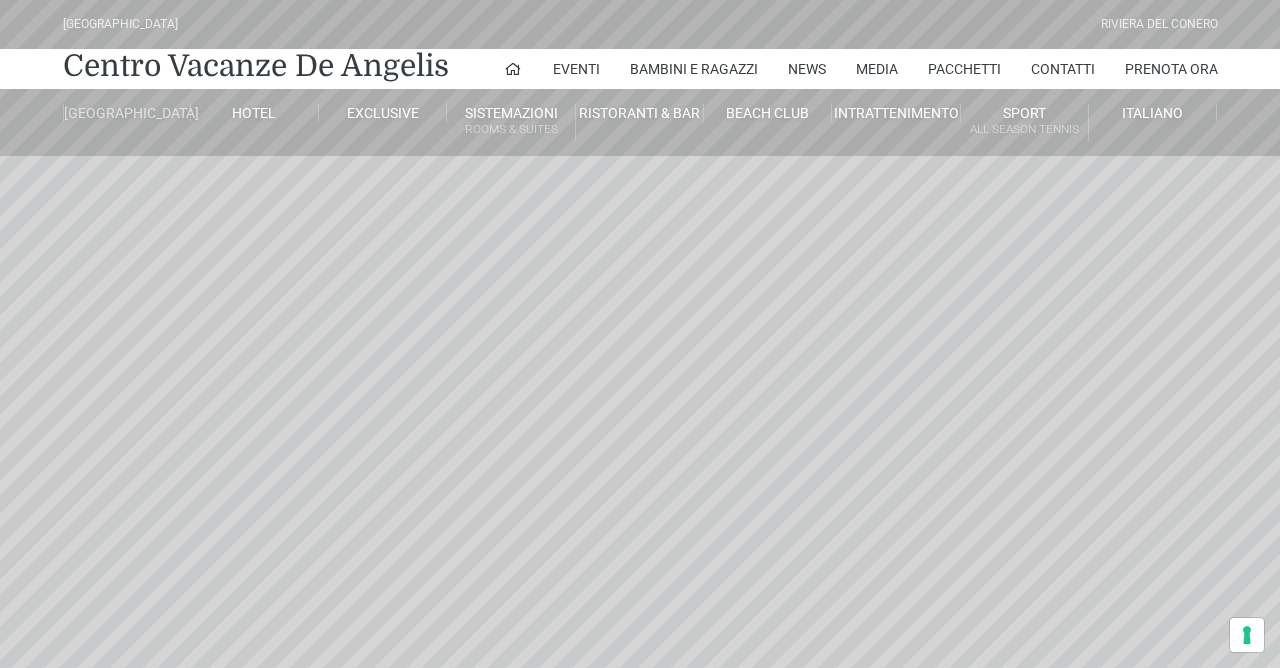 scroll, scrollTop: 0, scrollLeft: 0, axis: both 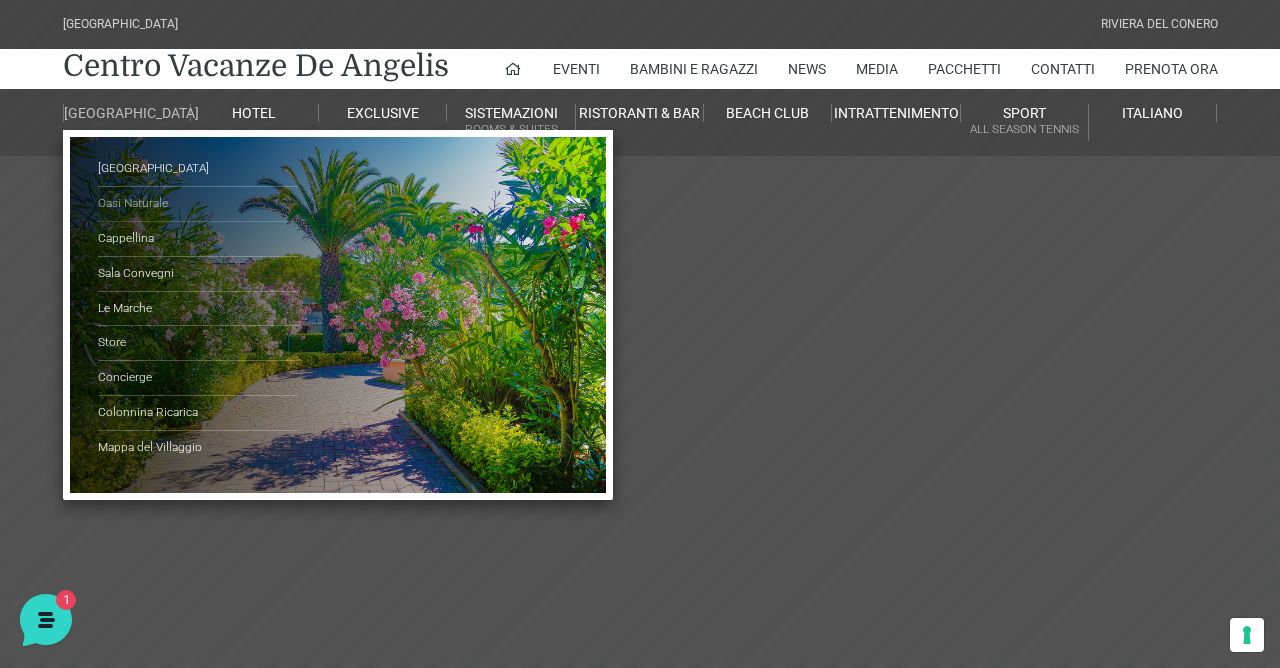 click on "Oasi Naturale" at bounding box center [198, 204] 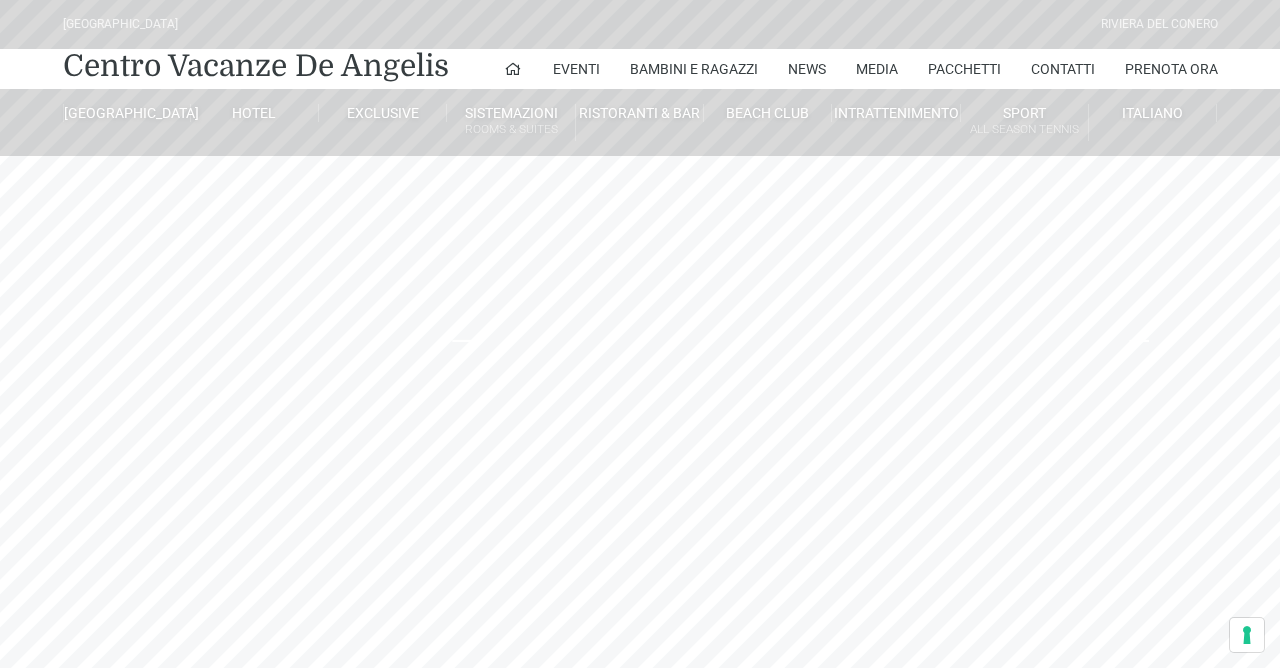 scroll, scrollTop: 0, scrollLeft: 0, axis: both 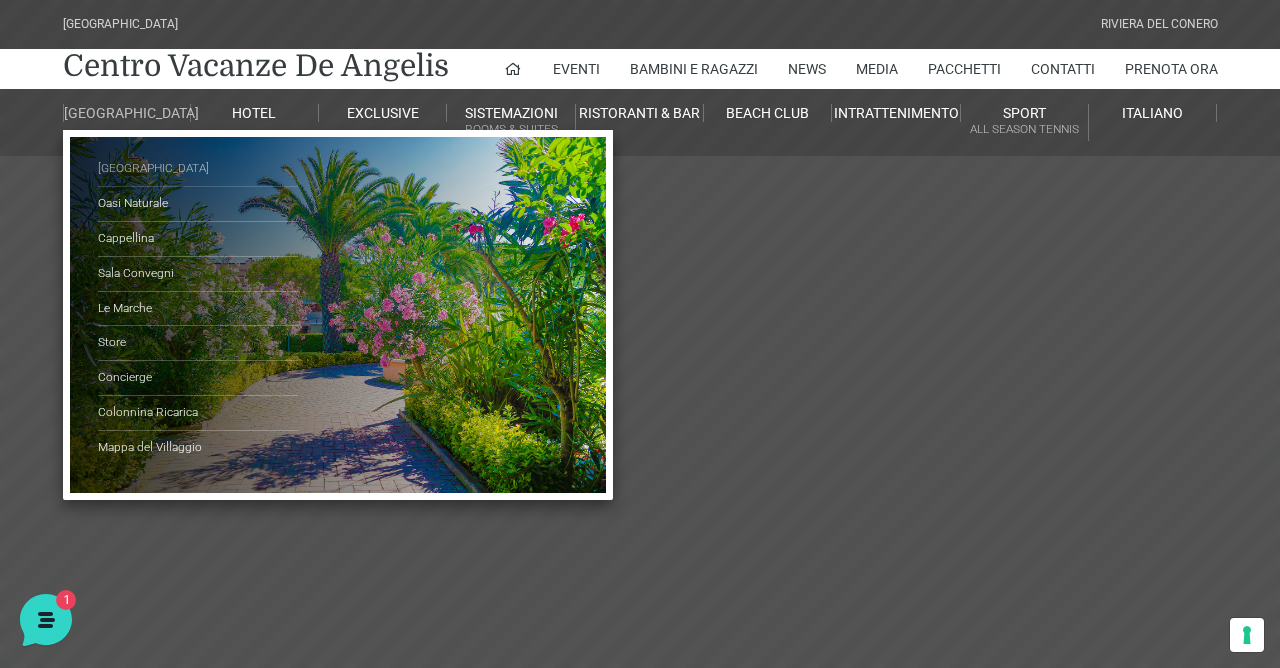 click on "[GEOGRAPHIC_DATA]" at bounding box center [198, 169] 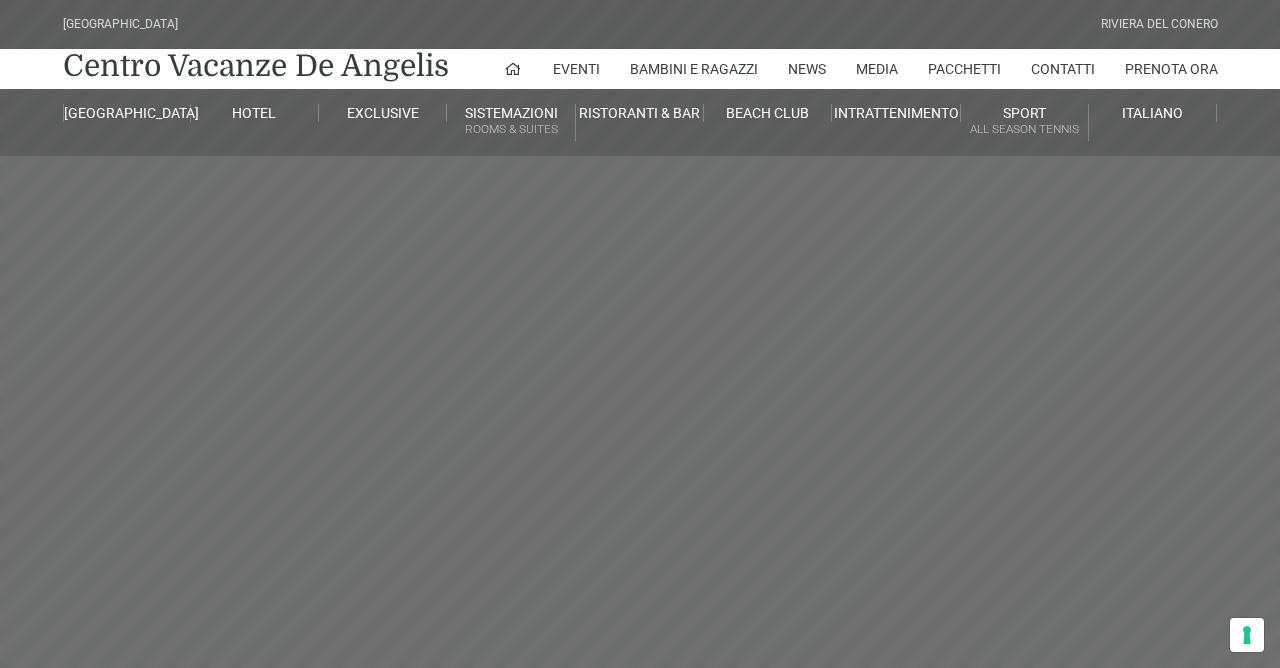 scroll, scrollTop: 0, scrollLeft: 0, axis: both 